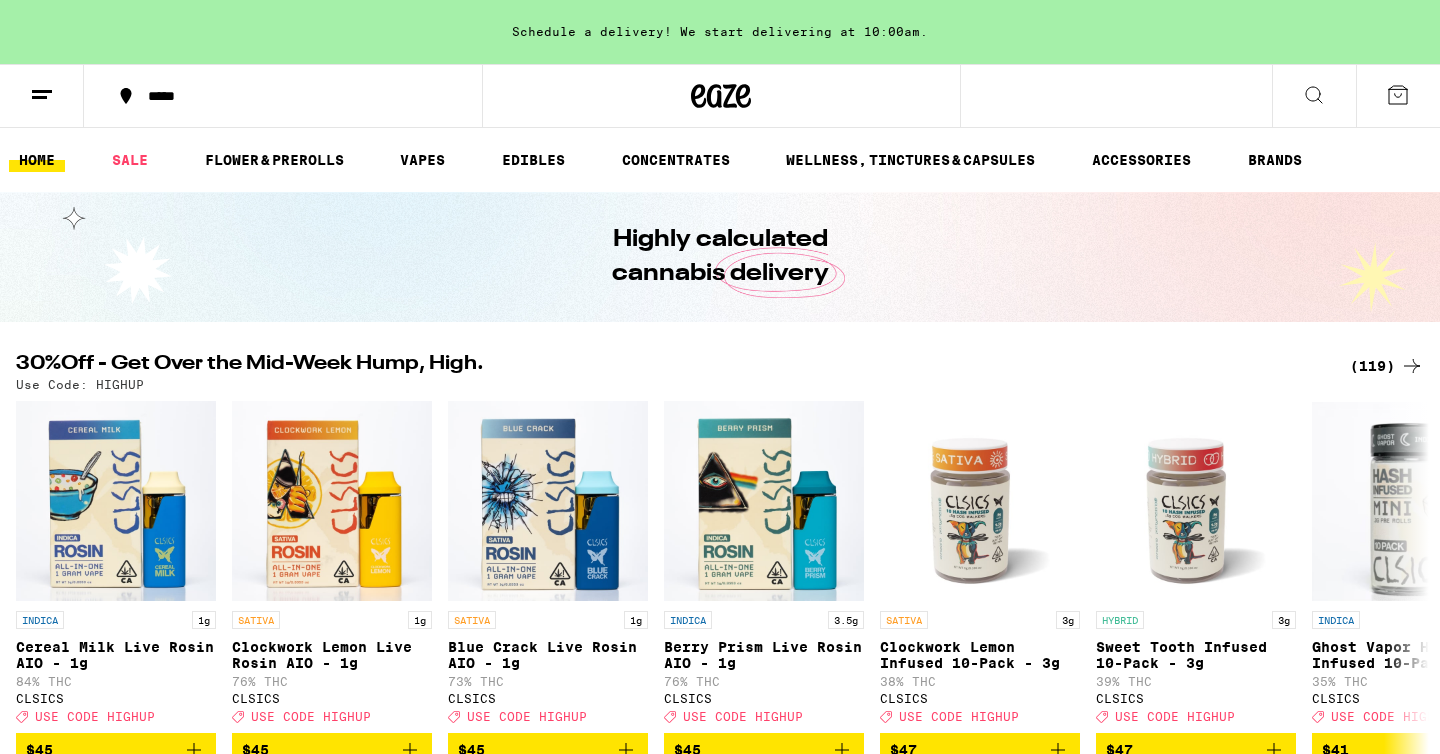 scroll, scrollTop: 0, scrollLeft: 0, axis: both 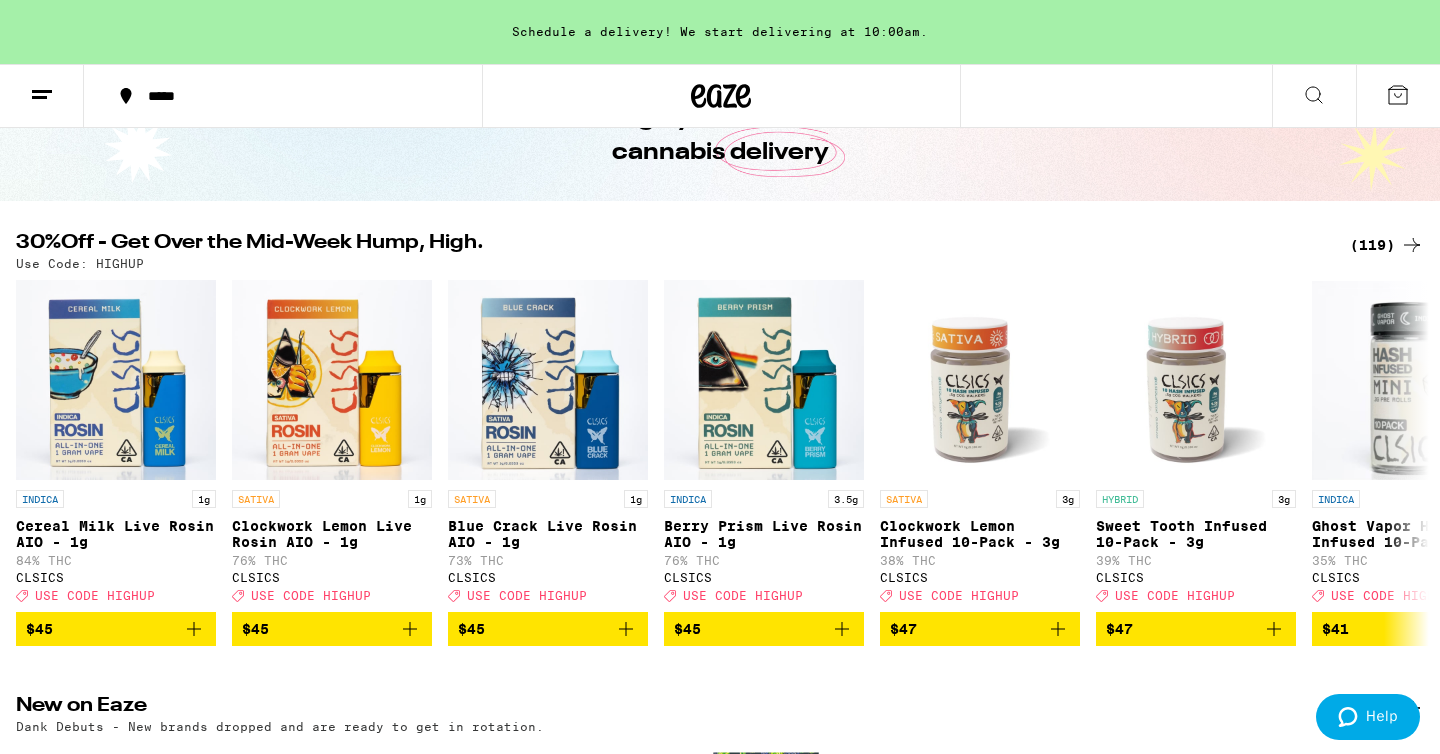 click on "(119)" at bounding box center [1387, 245] 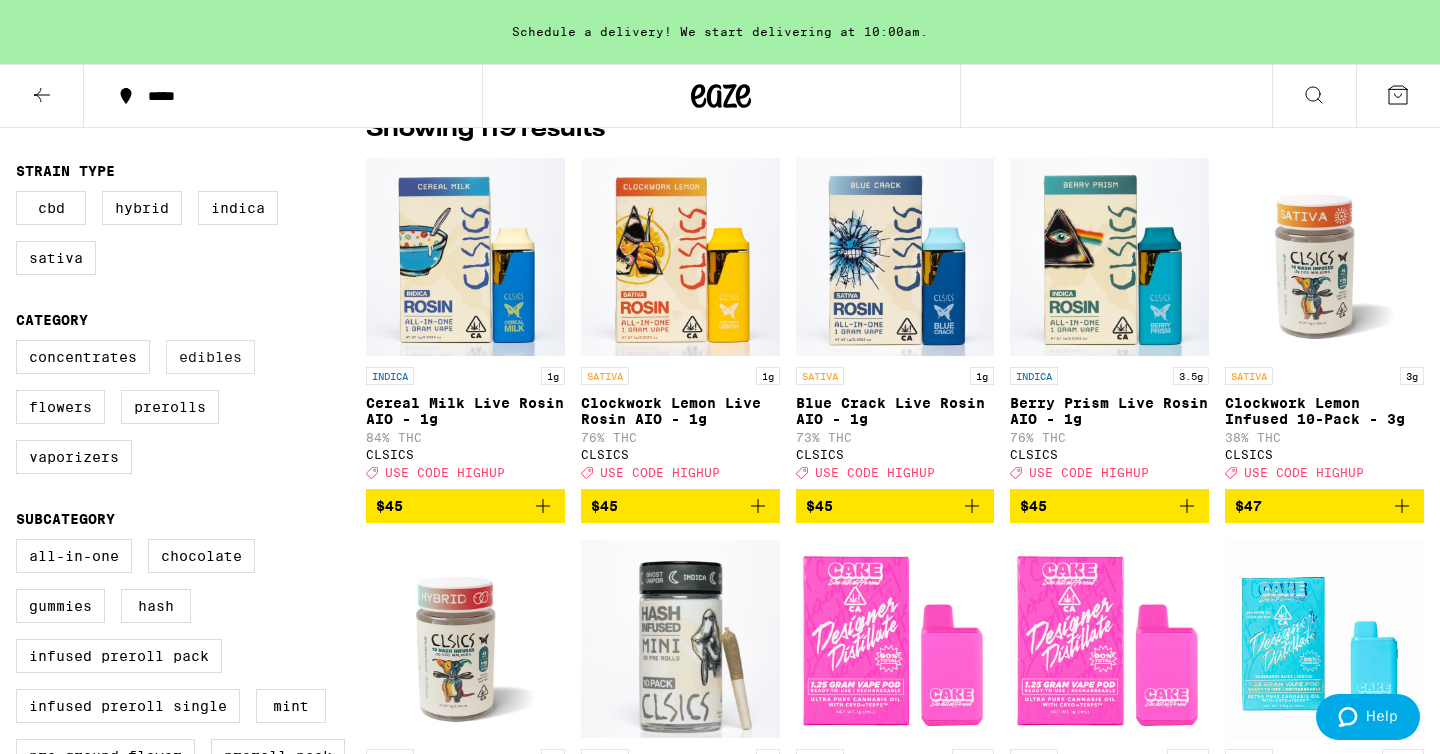 scroll, scrollTop: 240, scrollLeft: 0, axis: vertical 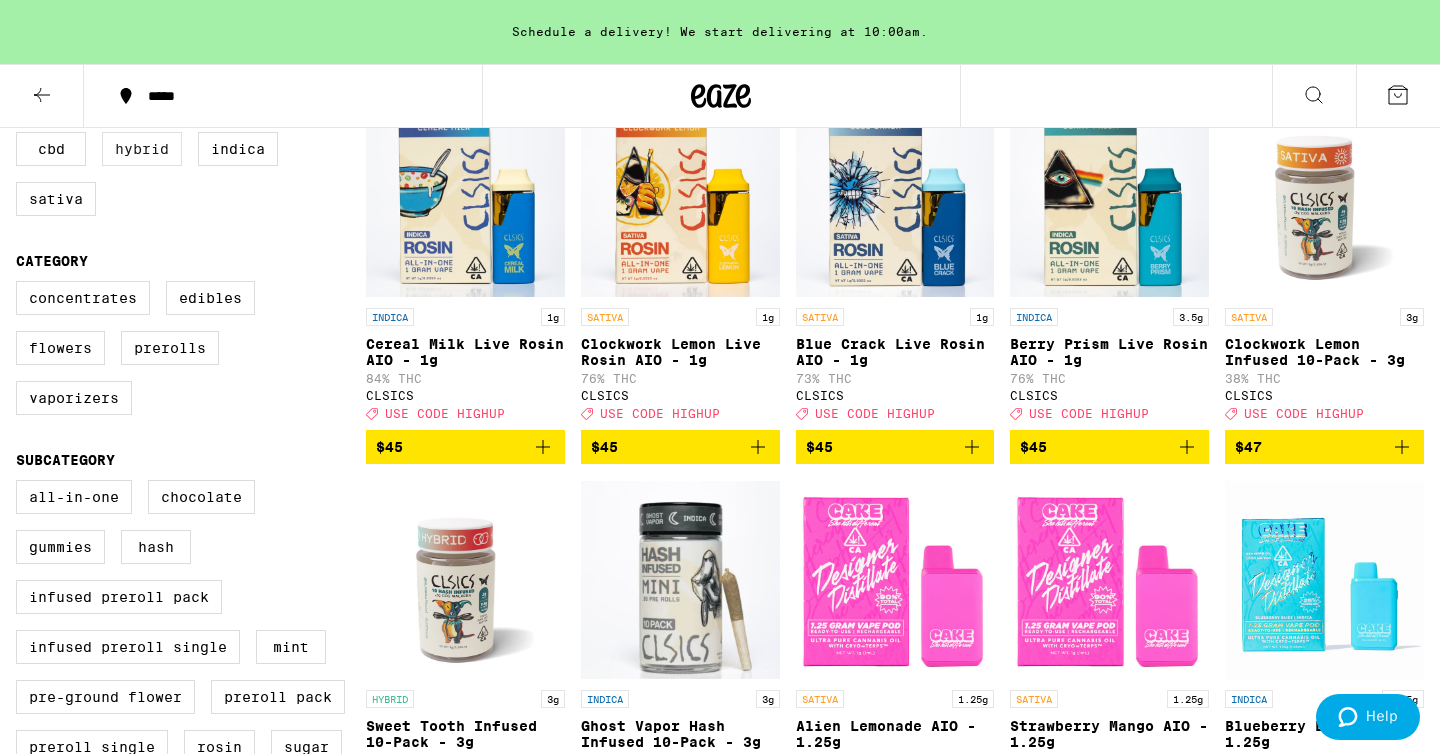 click on "Hybrid" at bounding box center (142, 149) 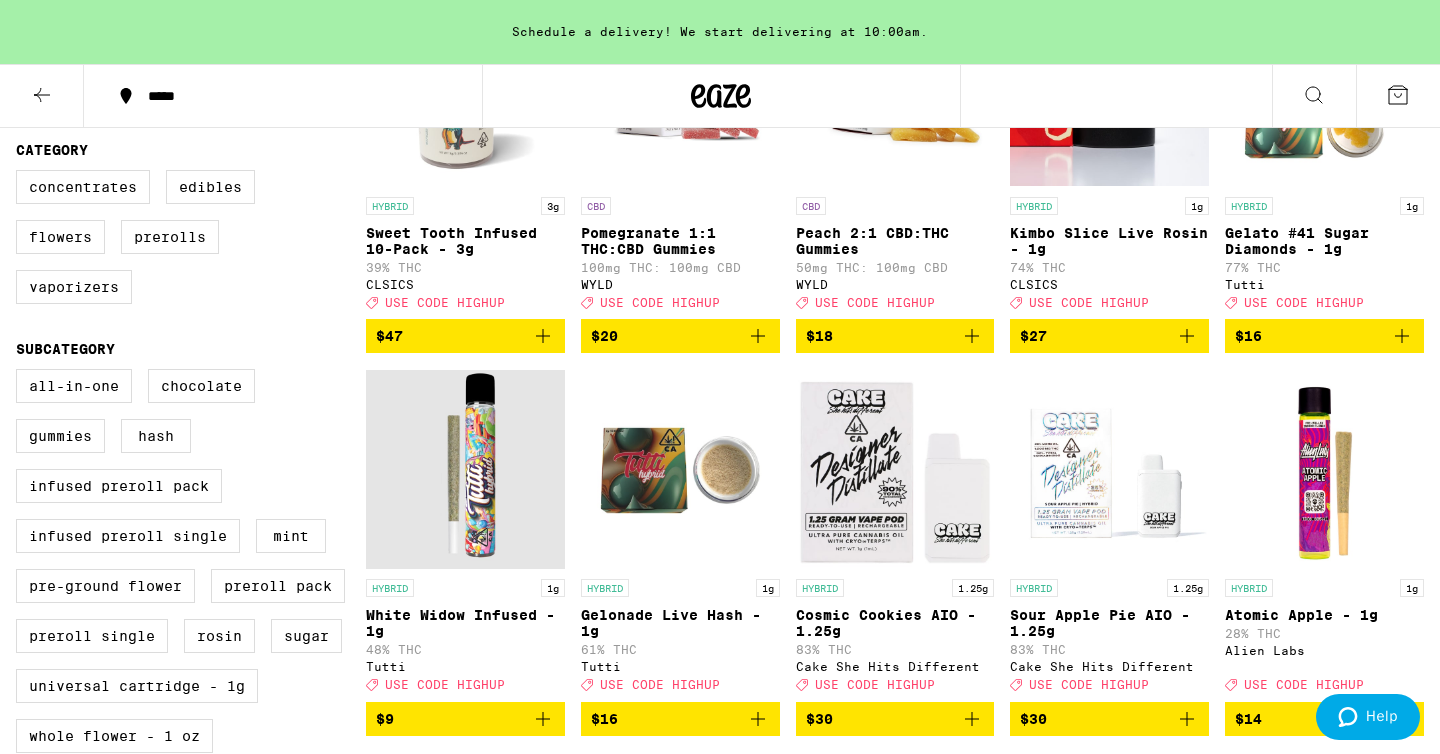 scroll, scrollTop: 366, scrollLeft: 0, axis: vertical 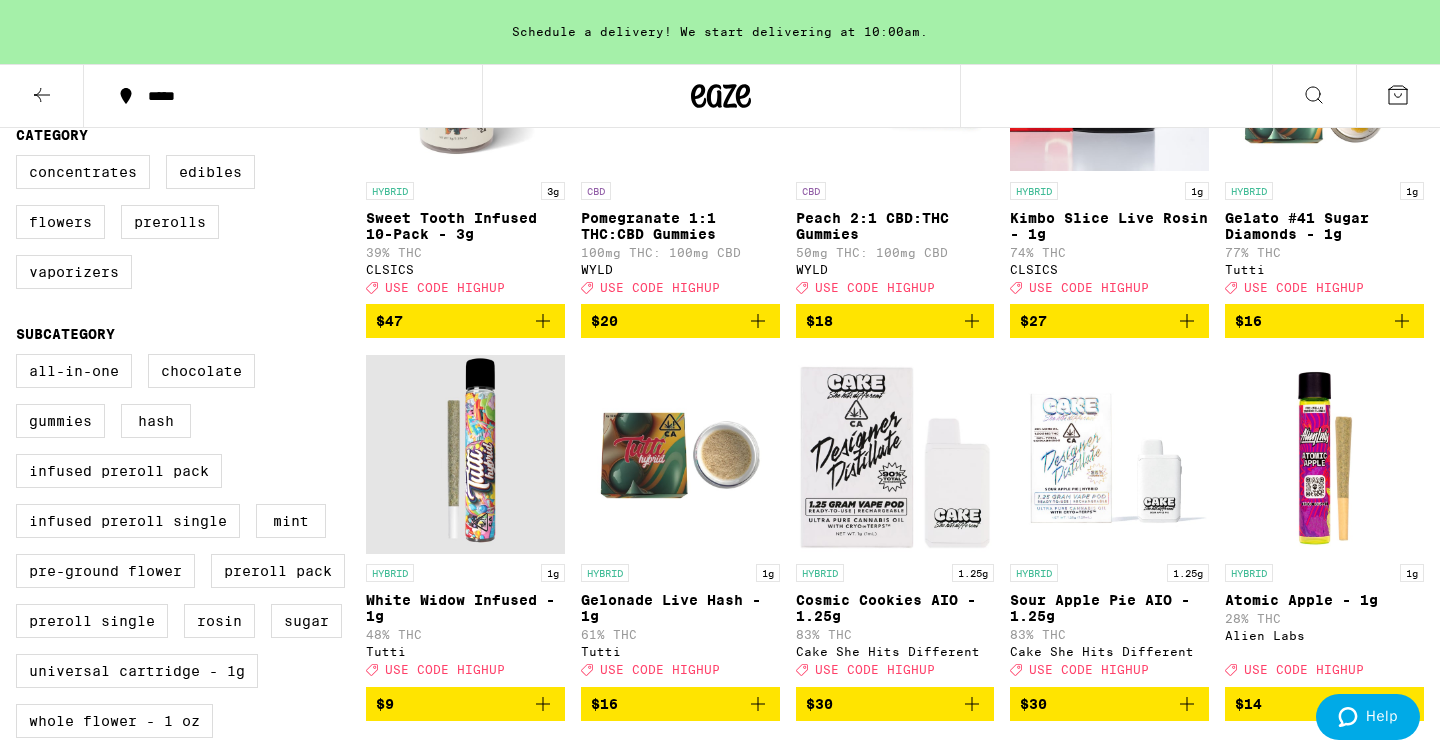 click on "All-In-One Chocolate Gummies Hash Infused Preroll Pack Infused Preroll Single Mint Pre-ground Flower Preroll Pack Preroll Single Rosin Sugar Universal Cartridge - 1g Whole Flower - 1 oz Whole Flower - 1/2 oz Whole Flower - 1/4 oz Whole Flower - 1/8 oz" at bounding box center [191, 629] 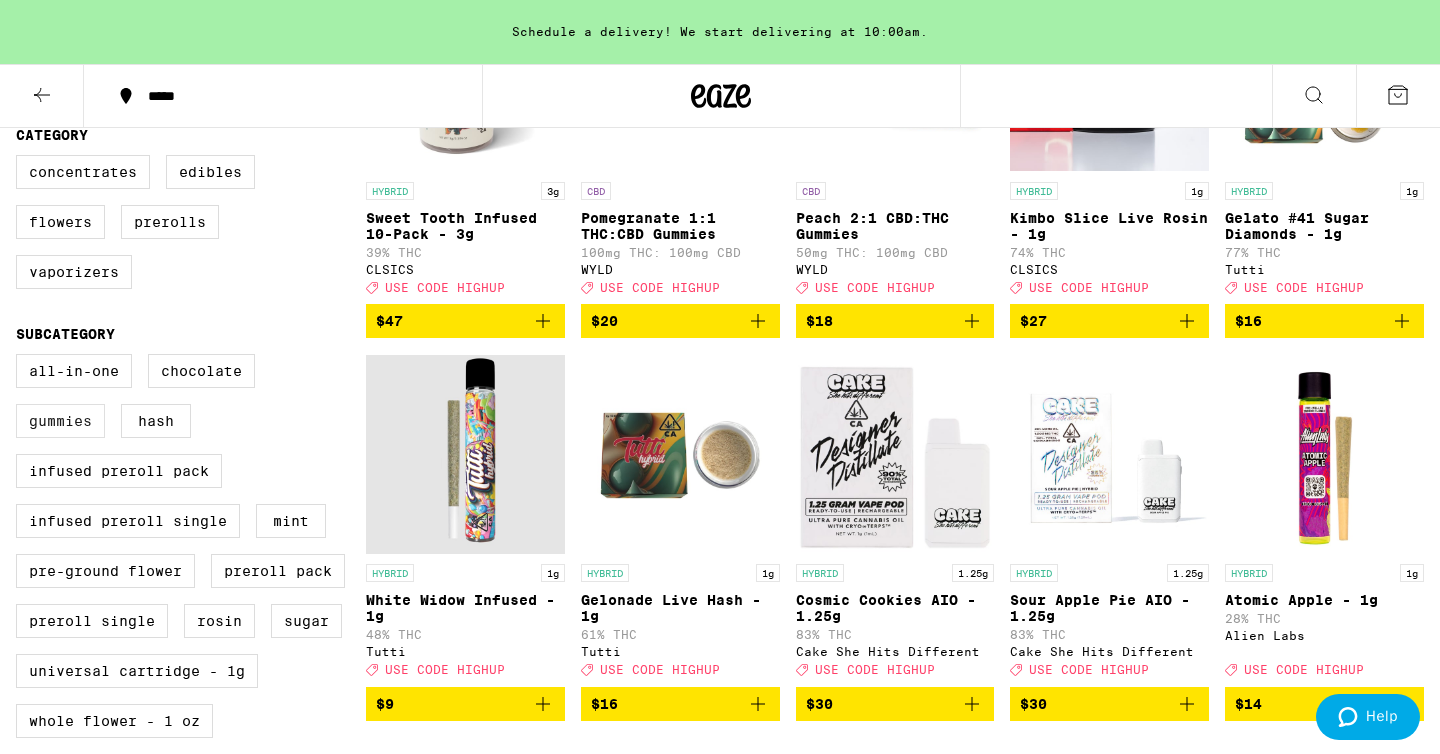 click on "Gummies" at bounding box center (60, 421) 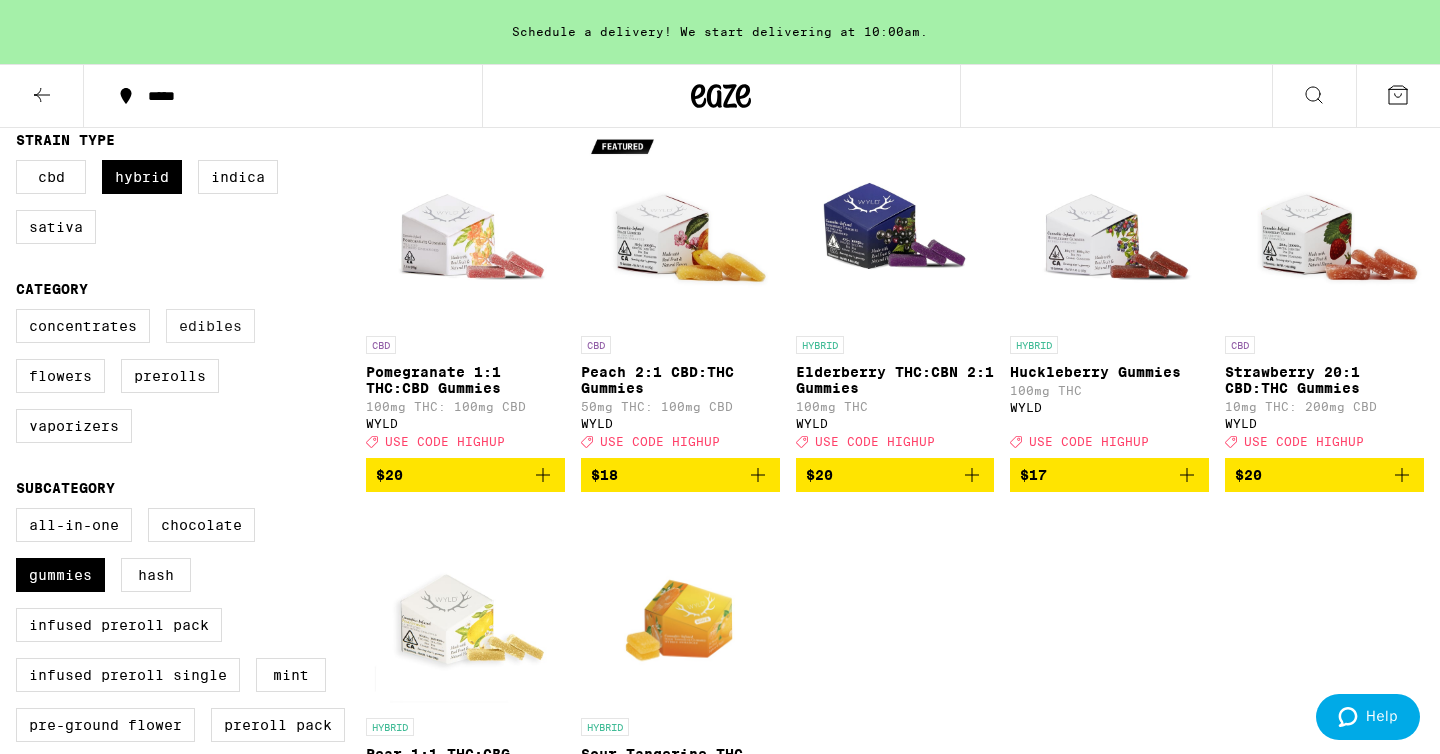 scroll, scrollTop: 214, scrollLeft: 0, axis: vertical 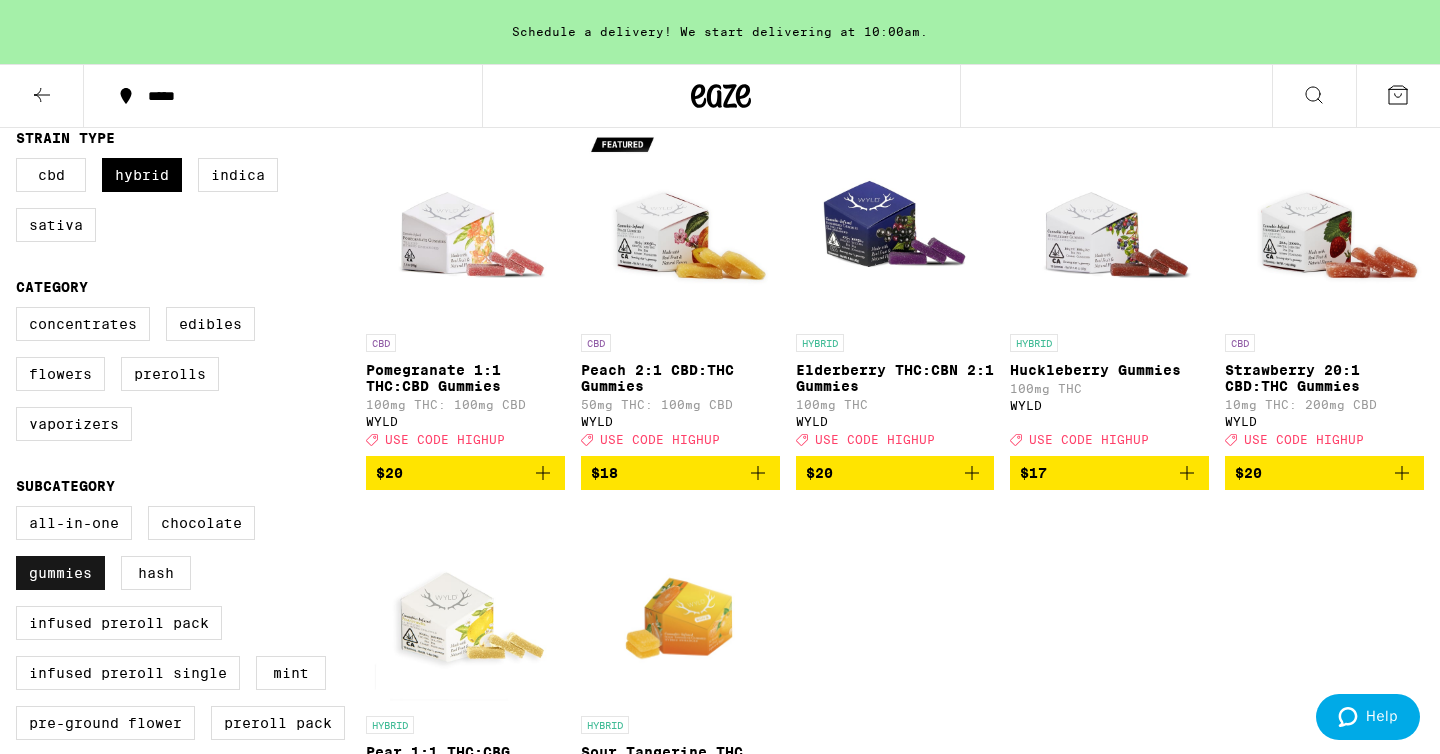 click on "Gummies" at bounding box center (60, 573) 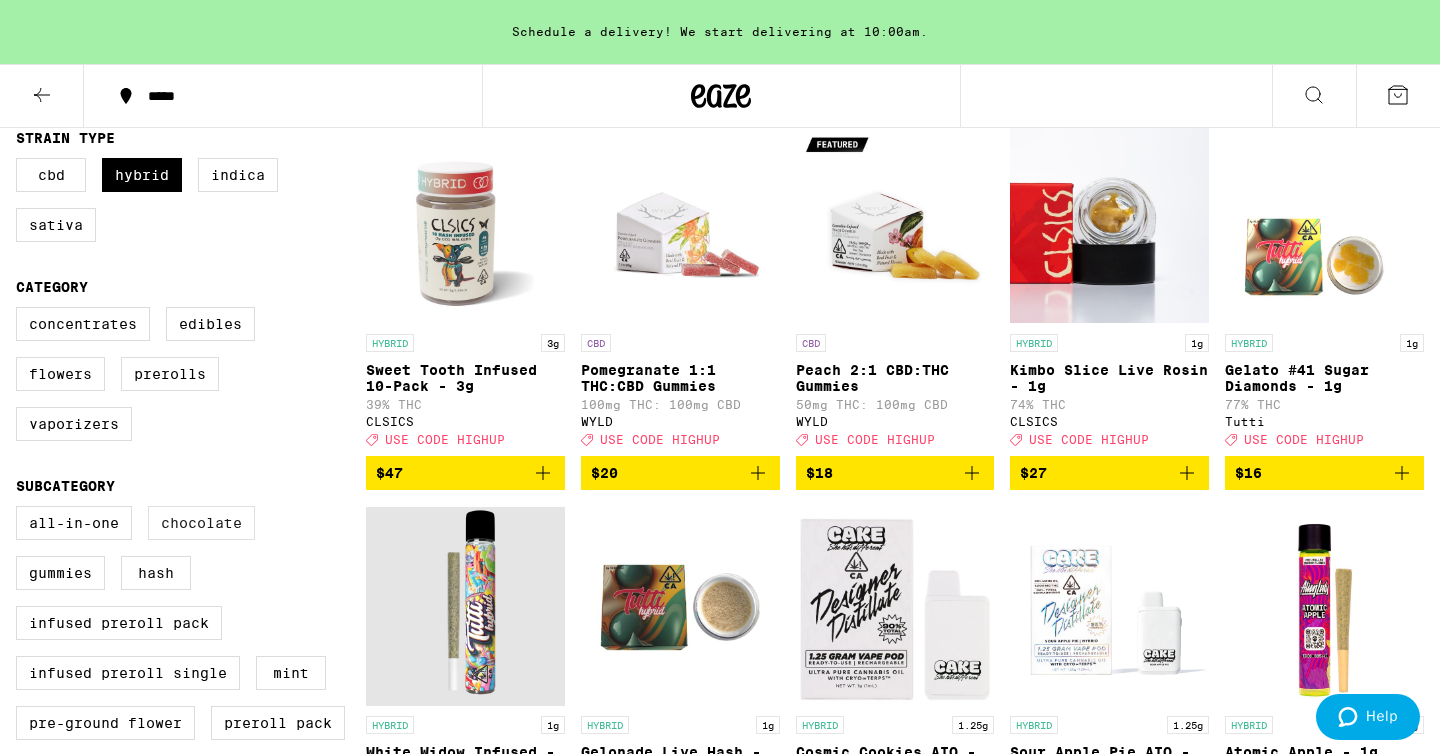 click on "Chocolate" at bounding box center (201, 523) 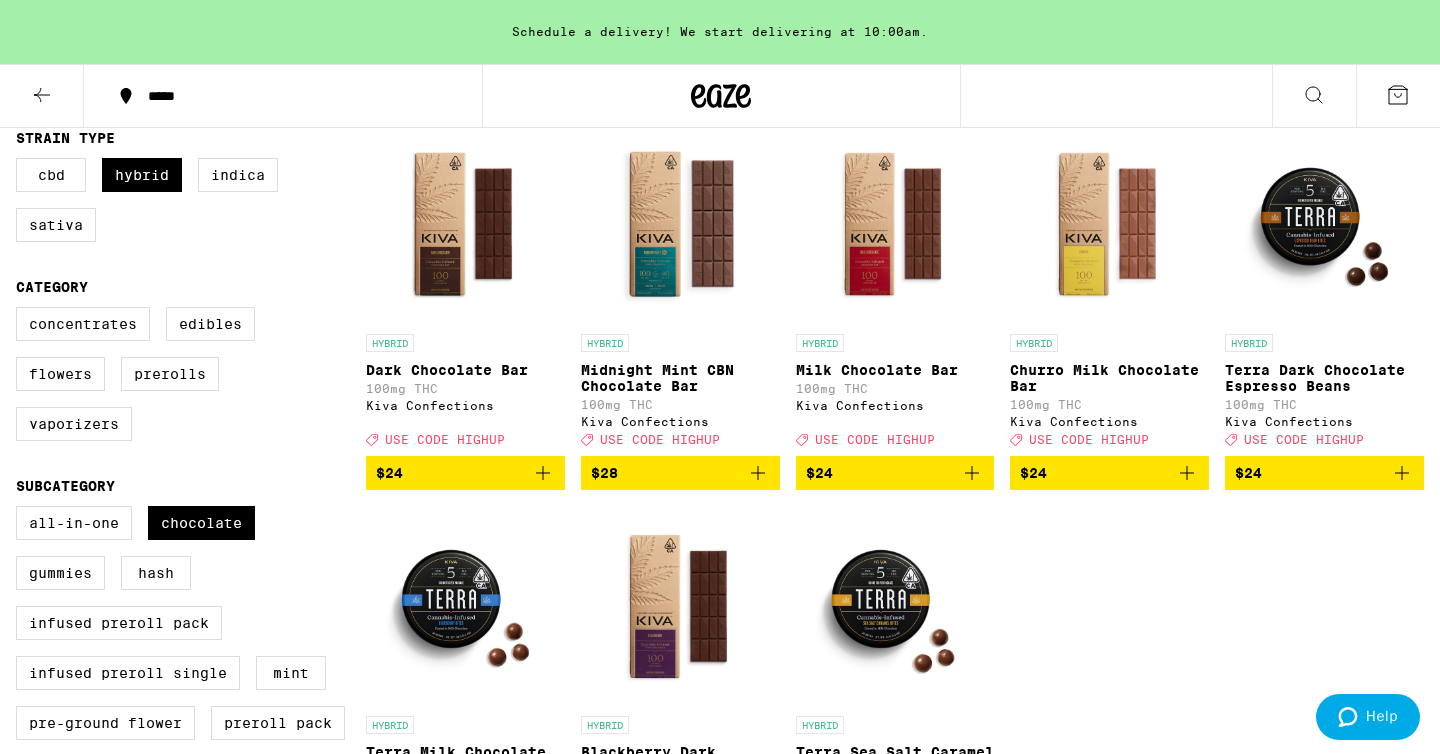 scroll, scrollTop: 212, scrollLeft: 0, axis: vertical 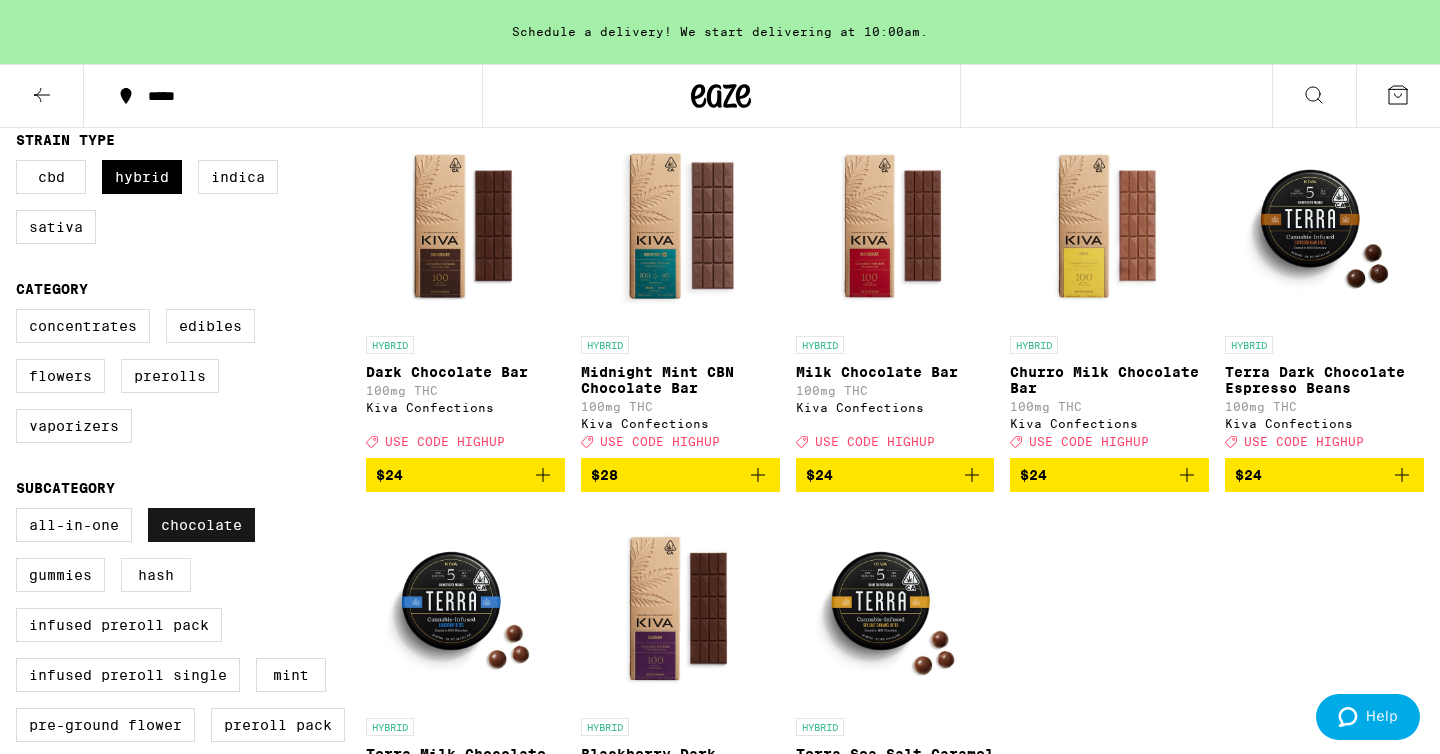 click on "Chocolate" at bounding box center [201, 525] 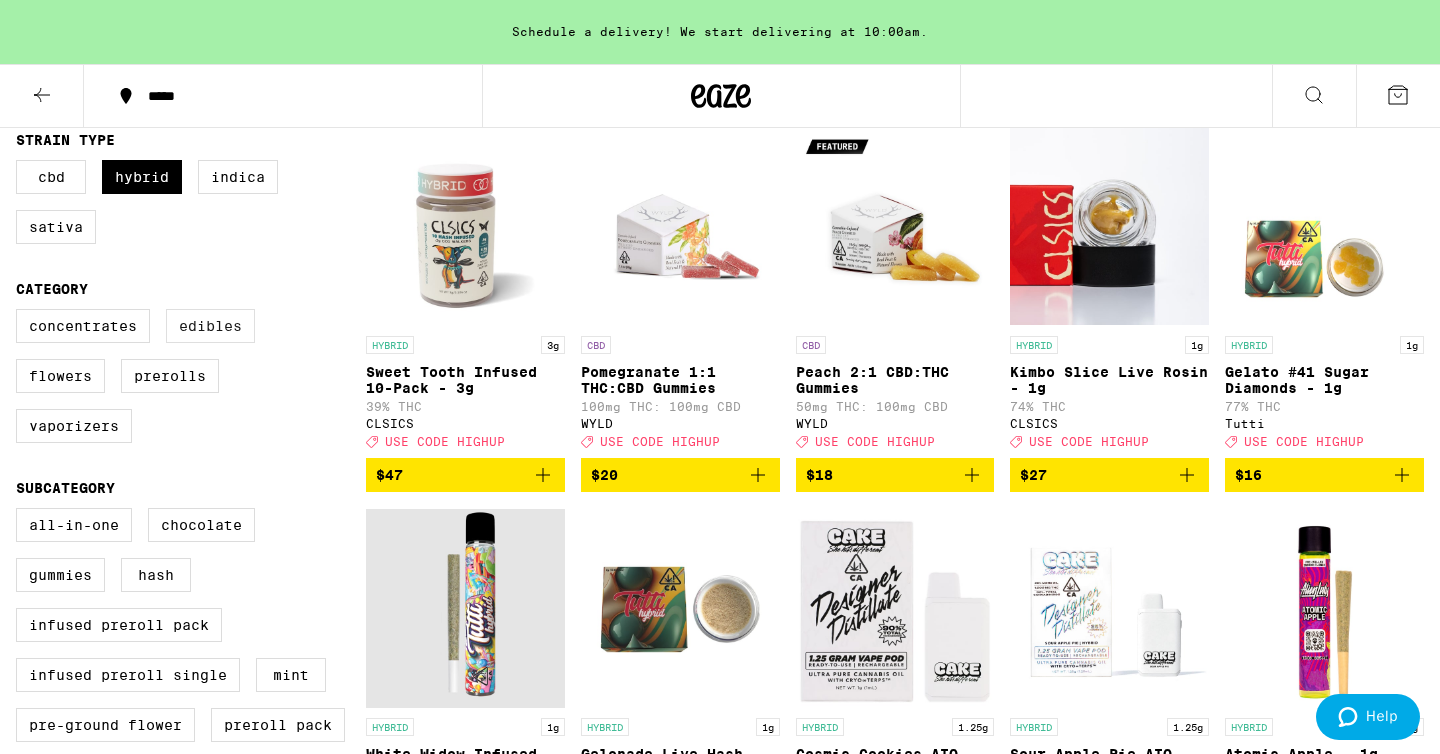 click on "Edibles" at bounding box center (210, 326) 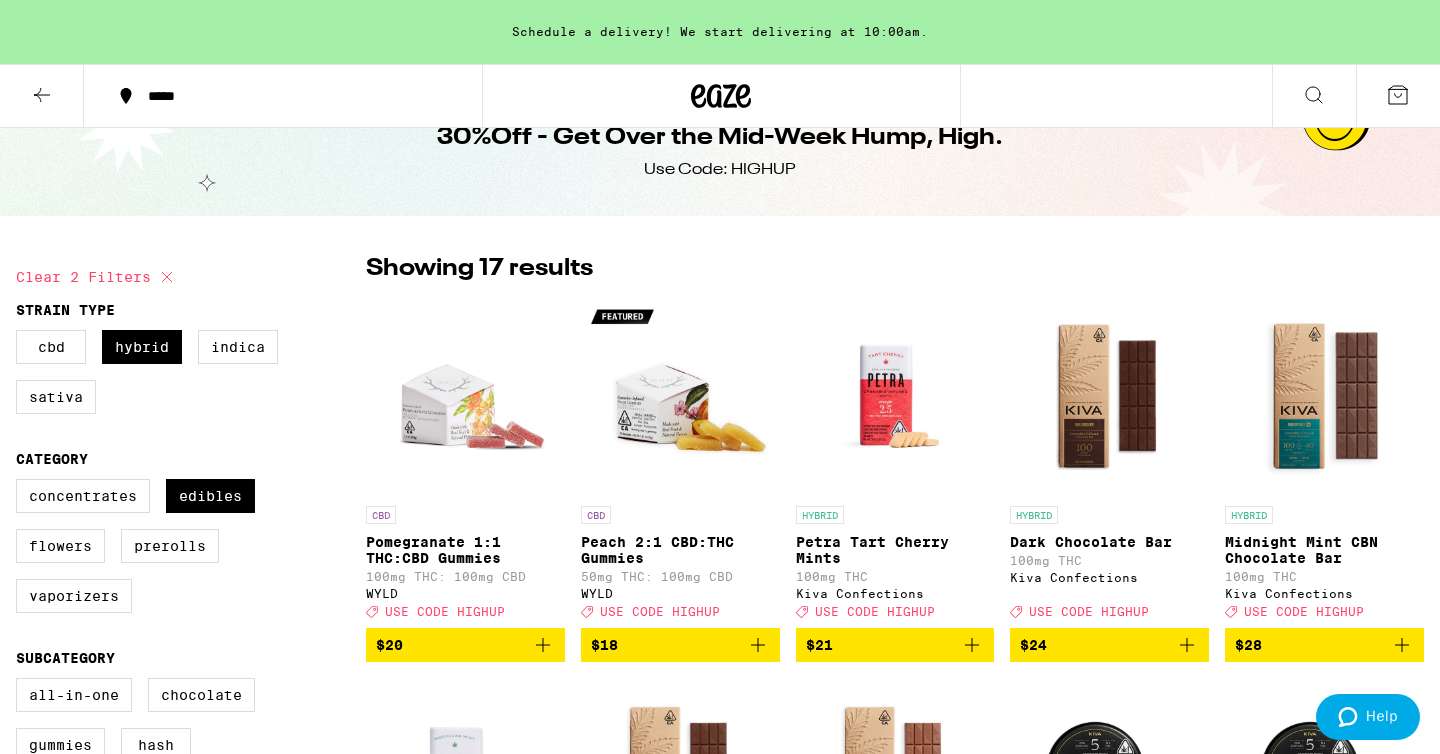 scroll, scrollTop: 43, scrollLeft: 0, axis: vertical 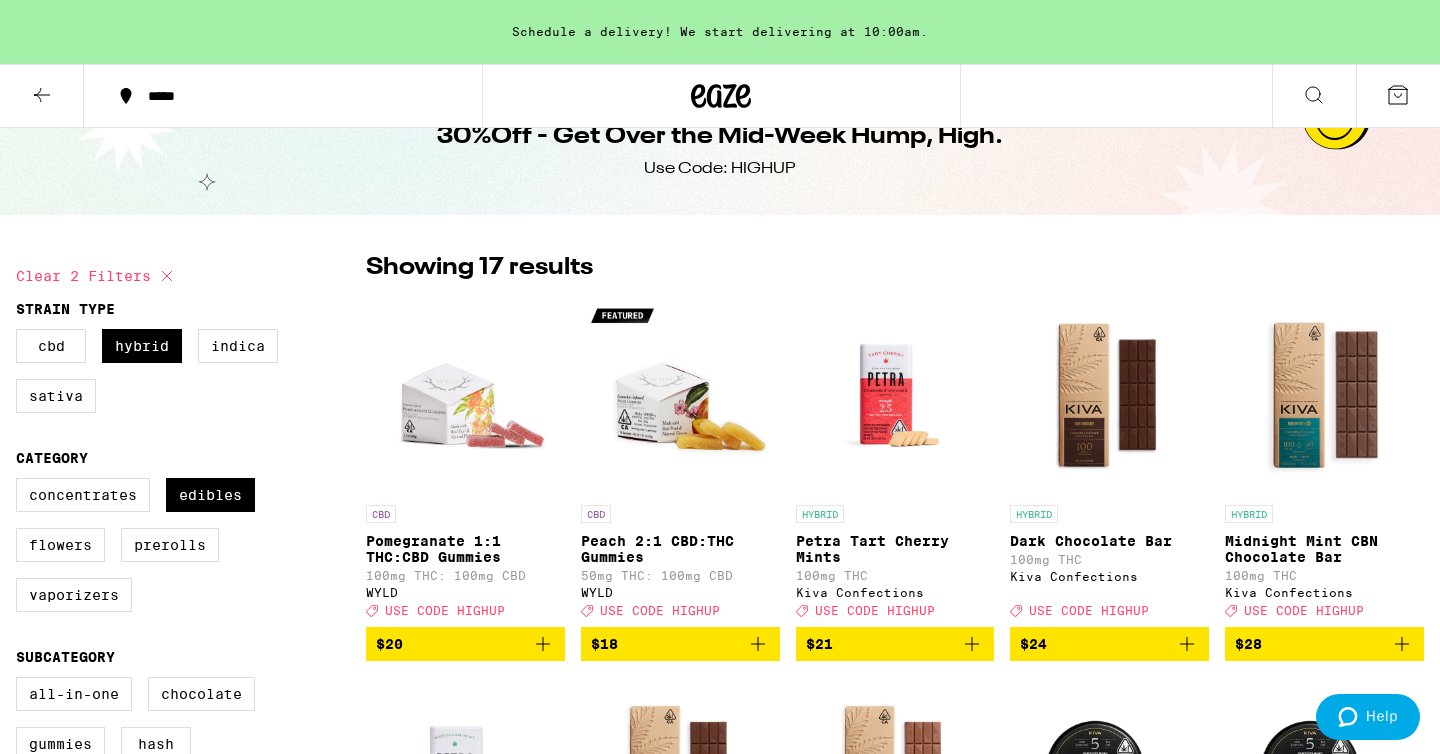 click on "$18" at bounding box center (604, 644) 